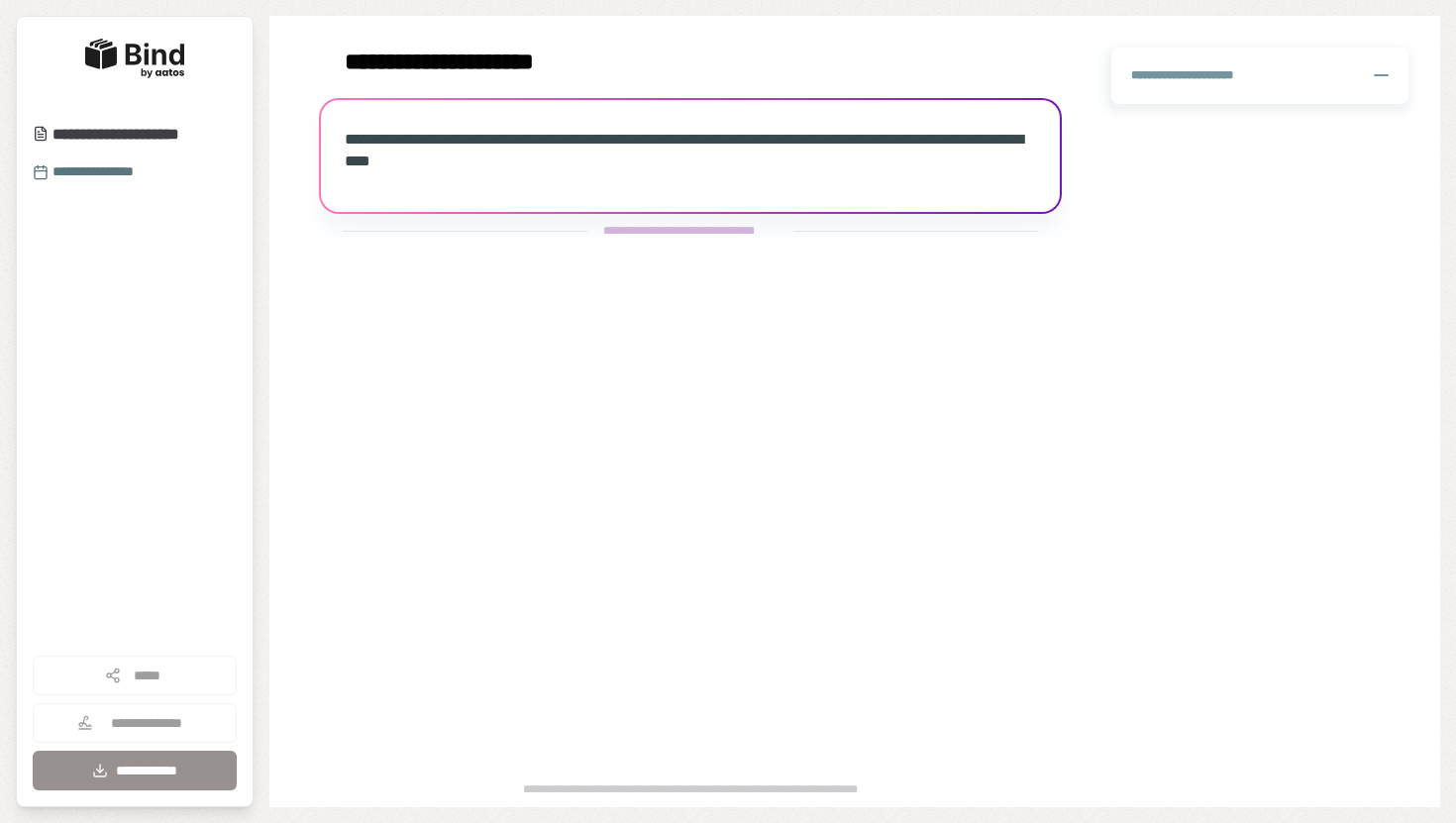 scroll, scrollTop: 0, scrollLeft: 0, axis: both 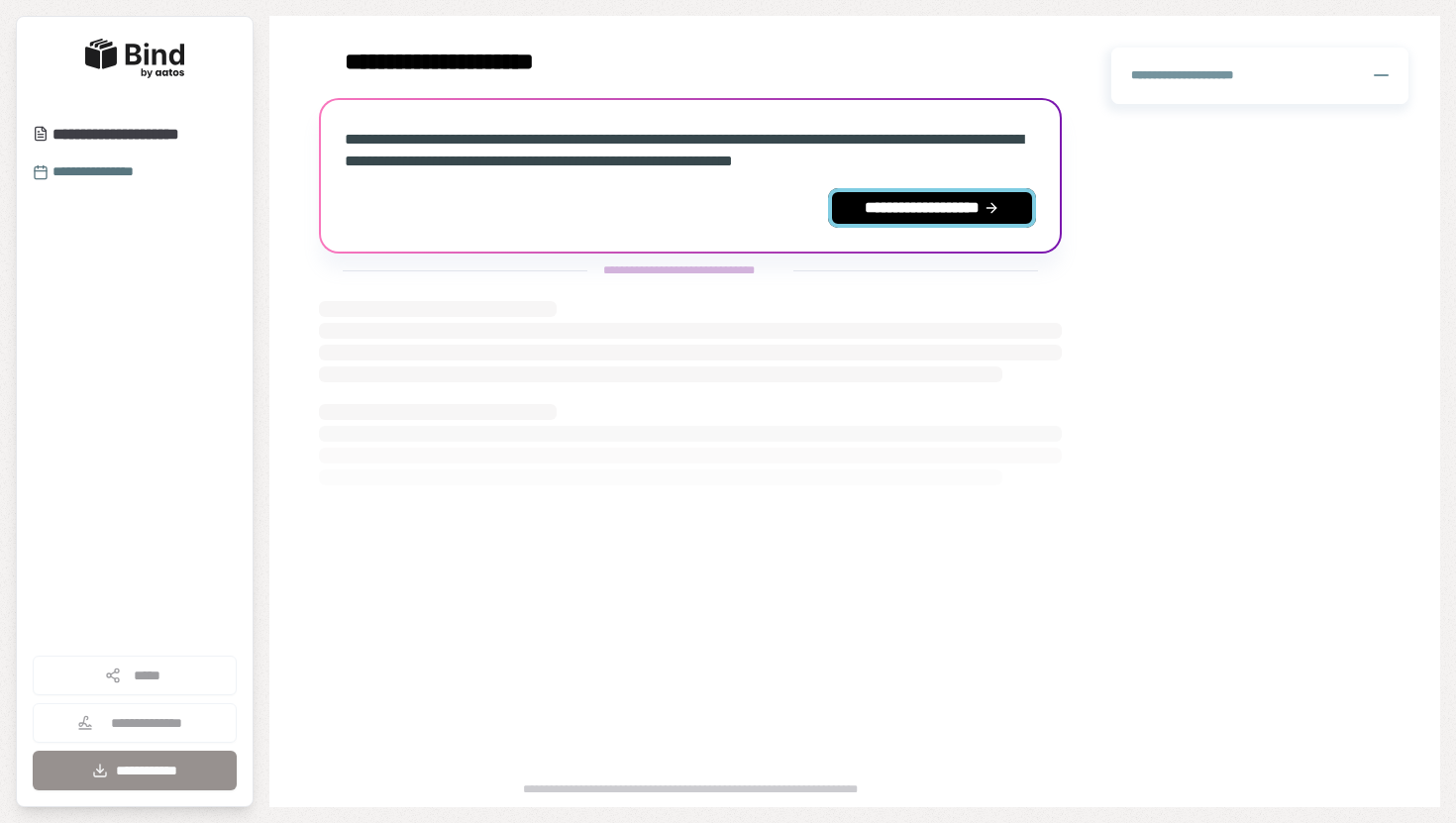 click on "**********" at bounding box center (932, 208) 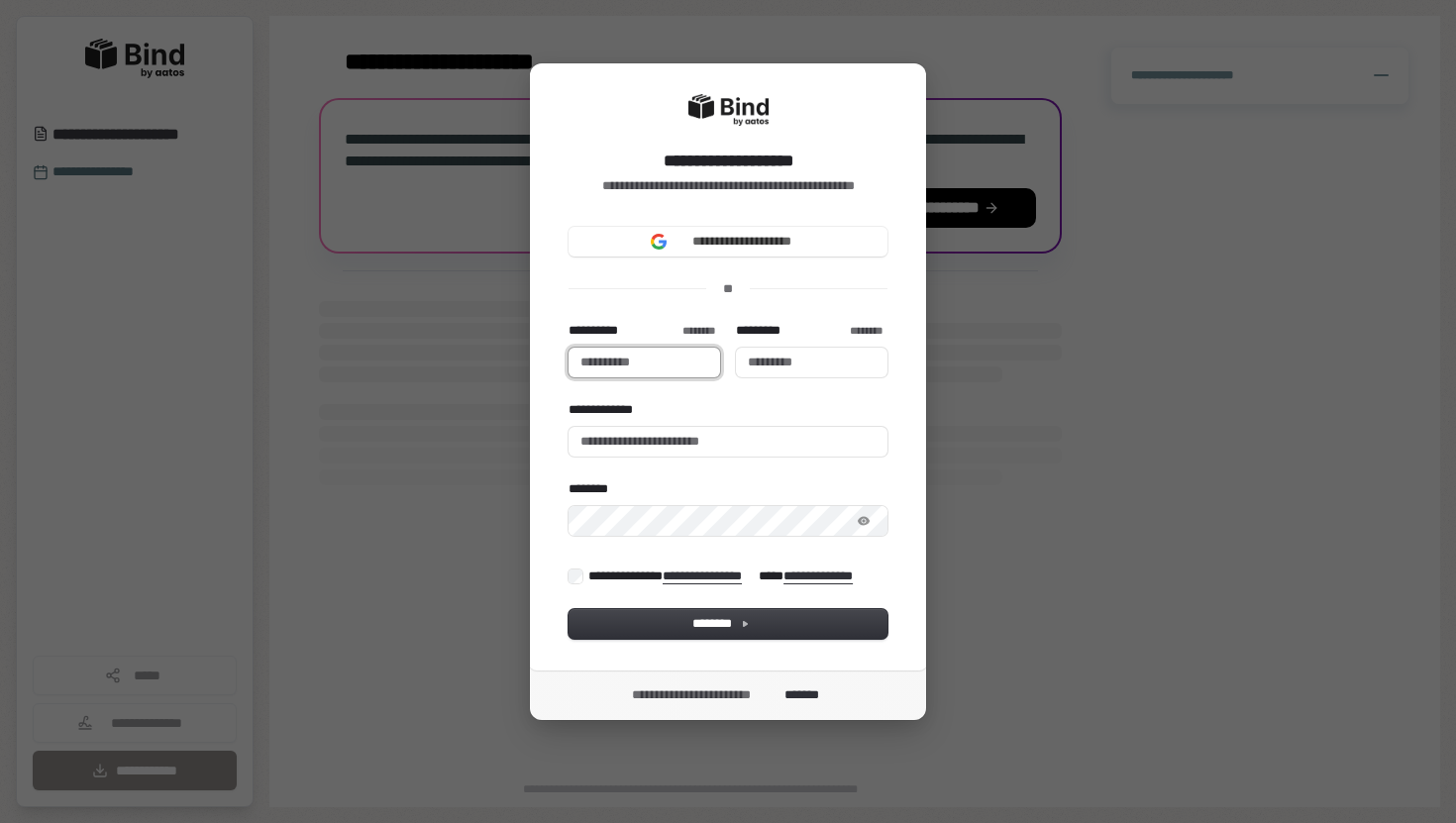 type 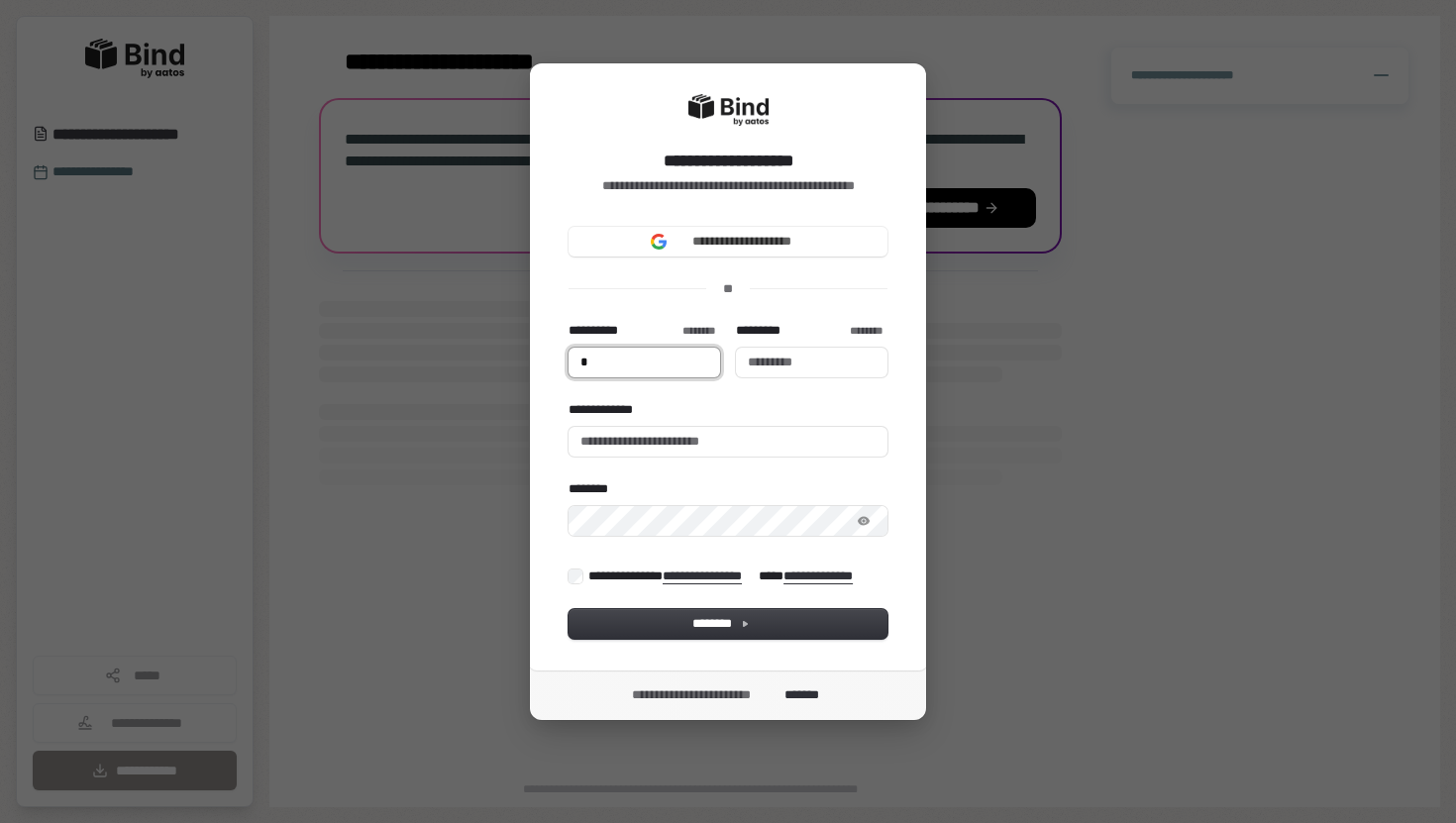 type on "**" 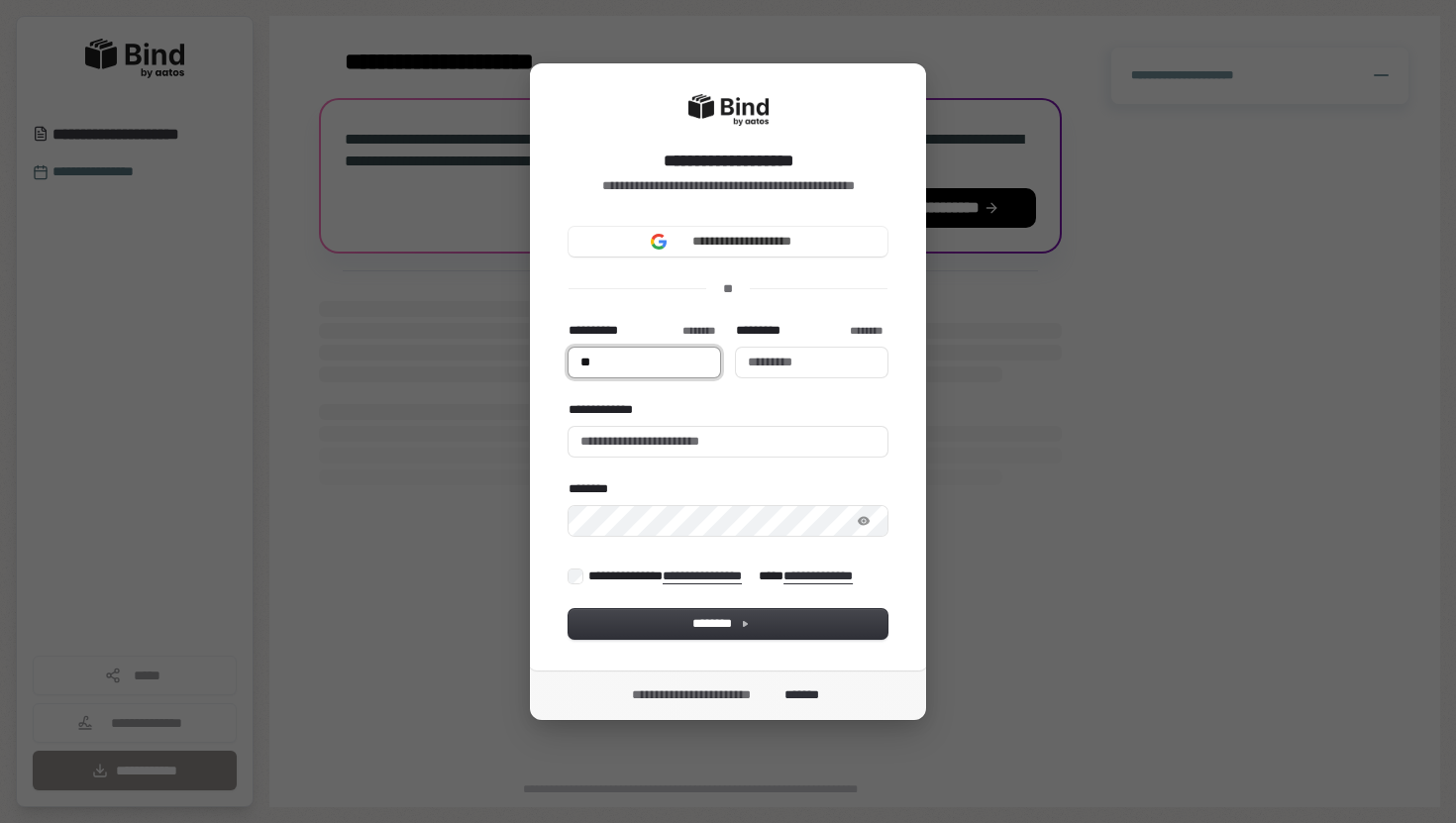 type on "***" 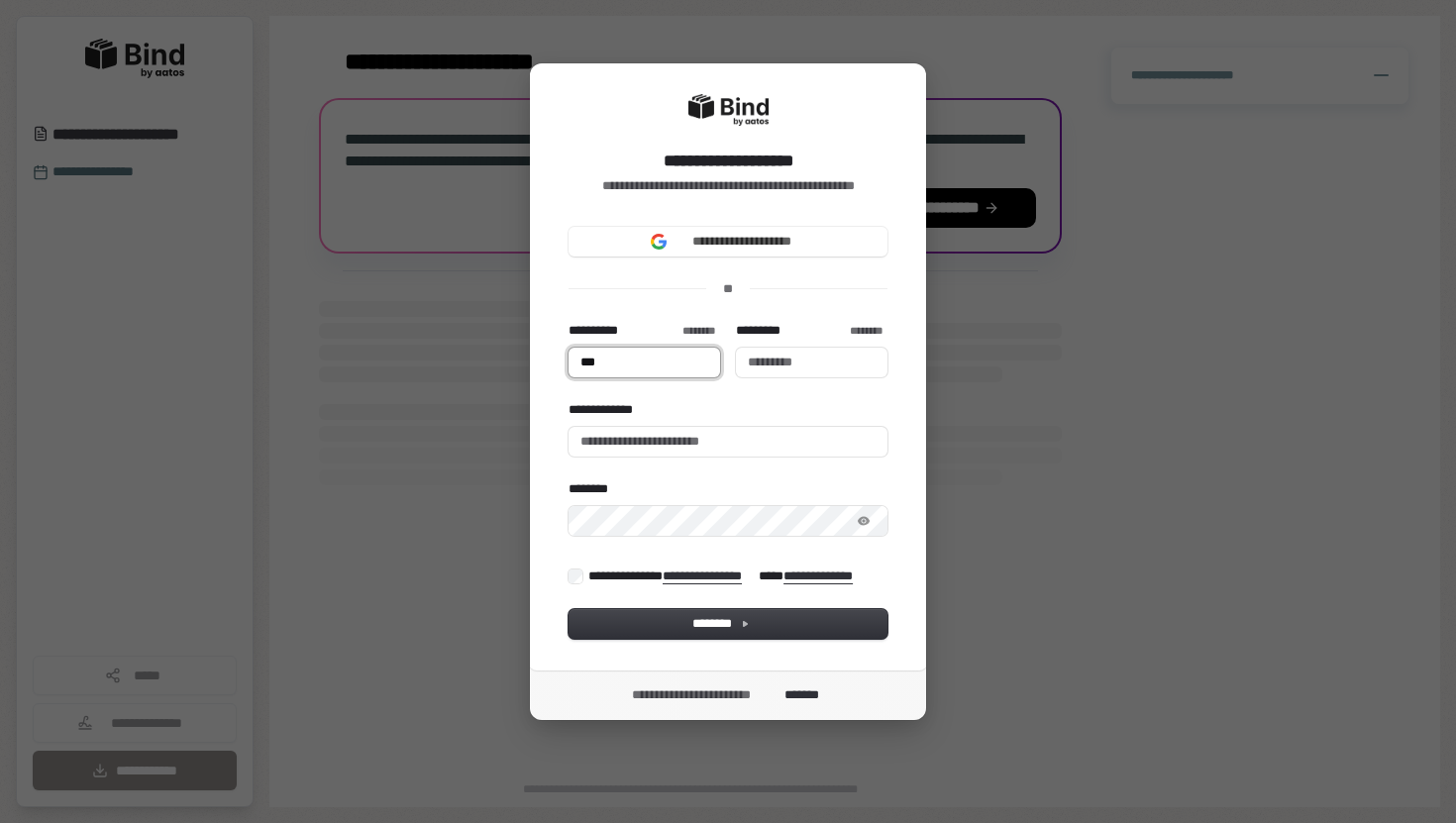type on "****" 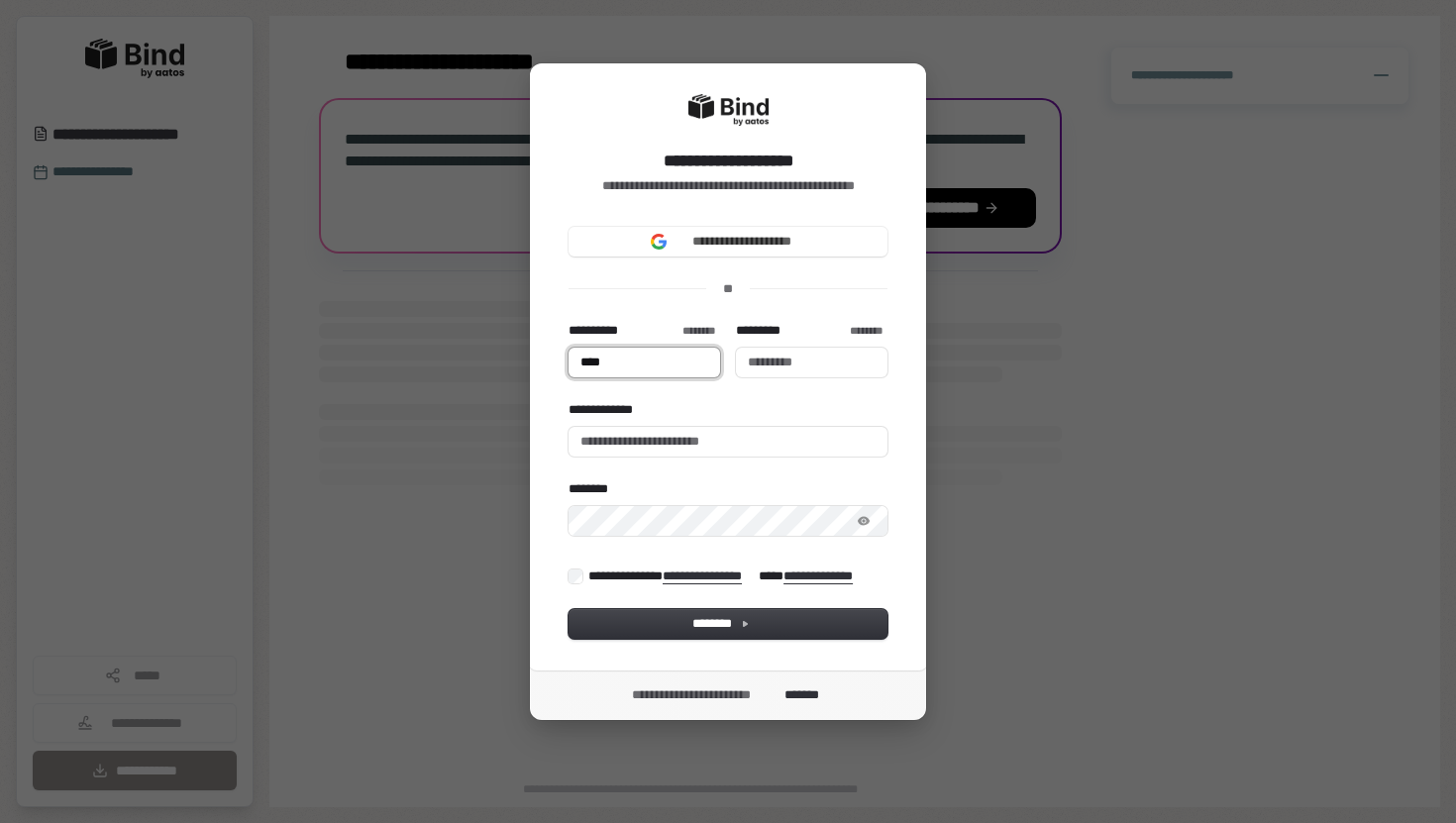 type on "*****" 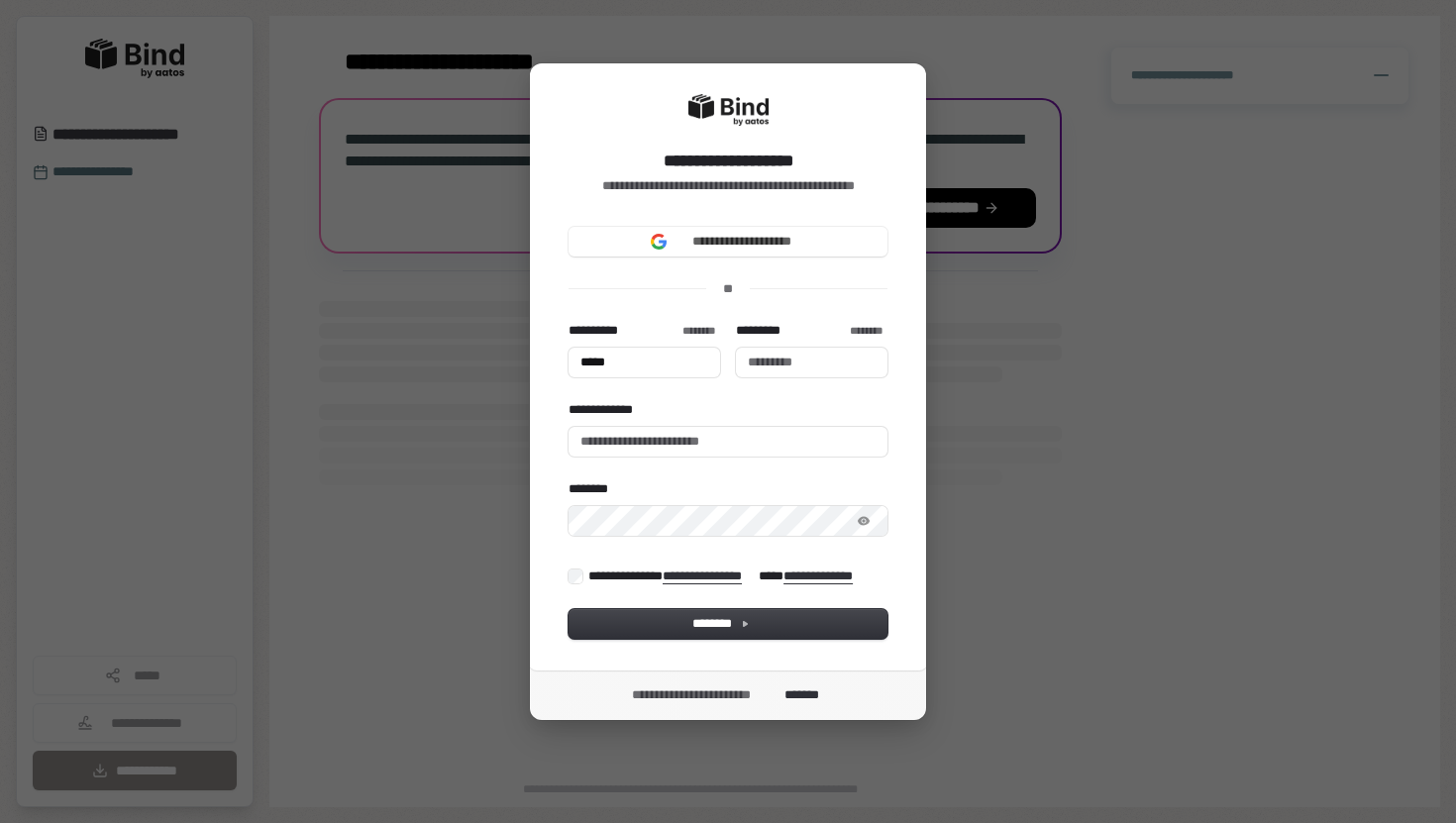 type on "*****" 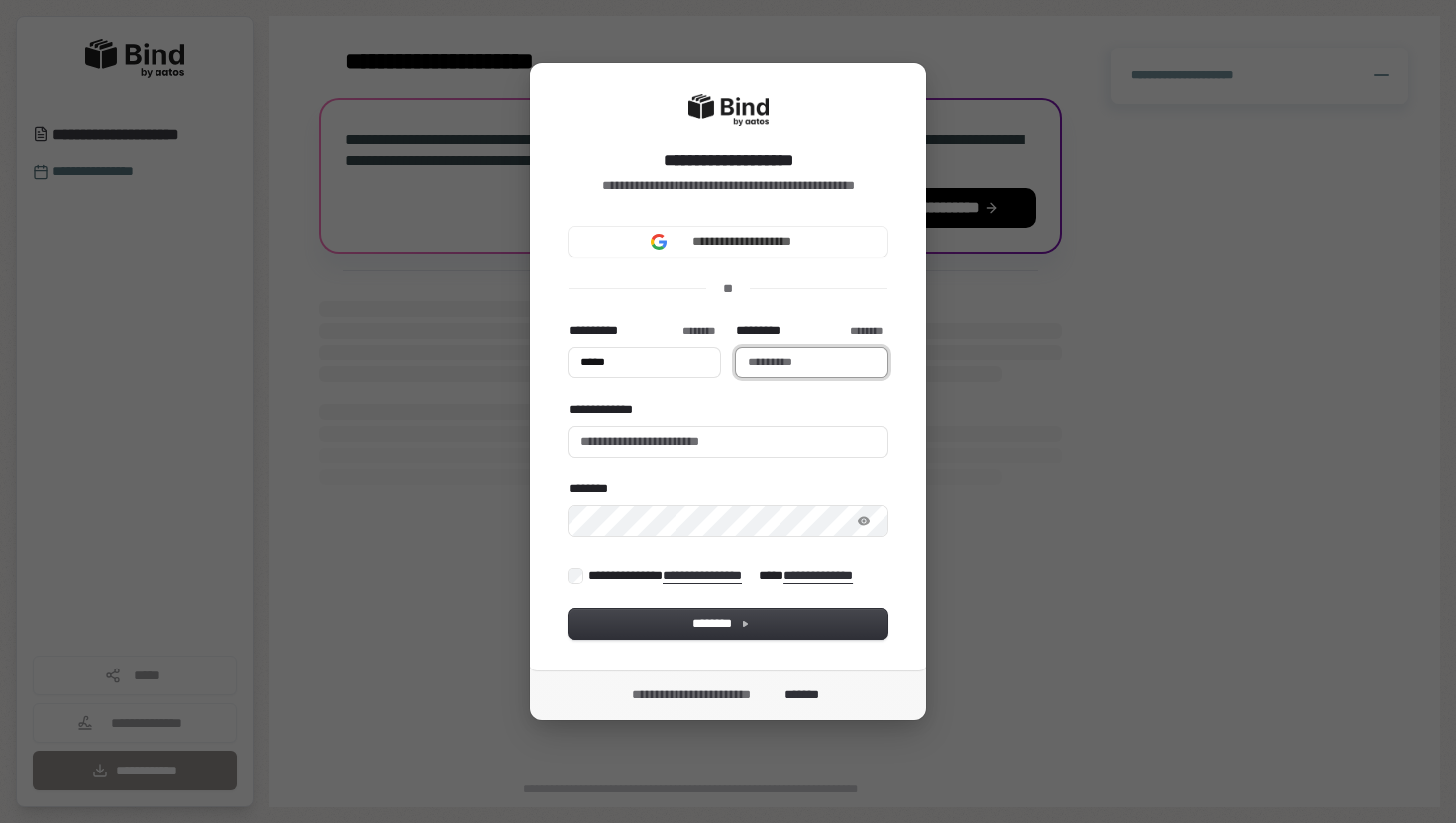 type on "*****" 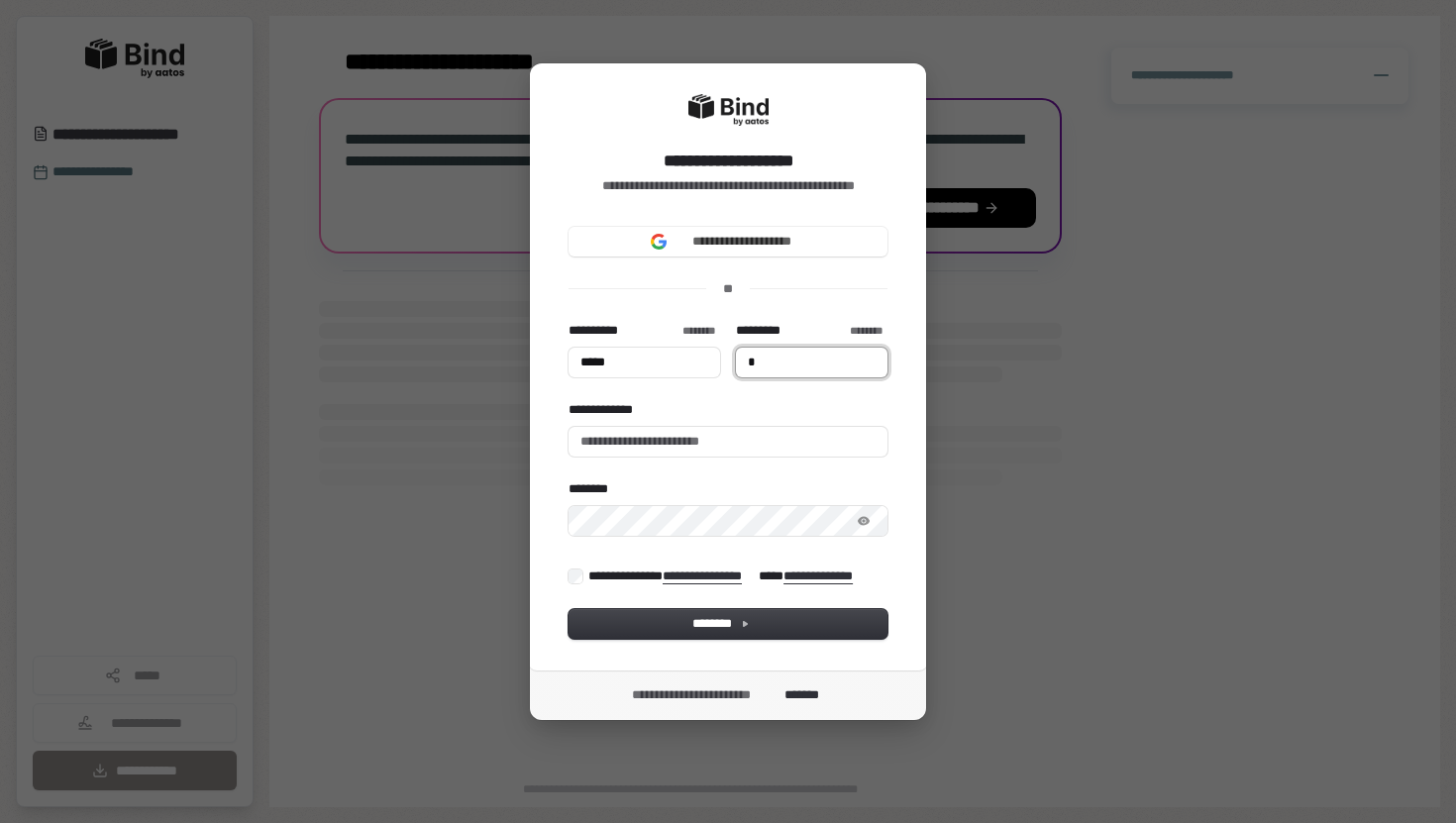 type on "*****" 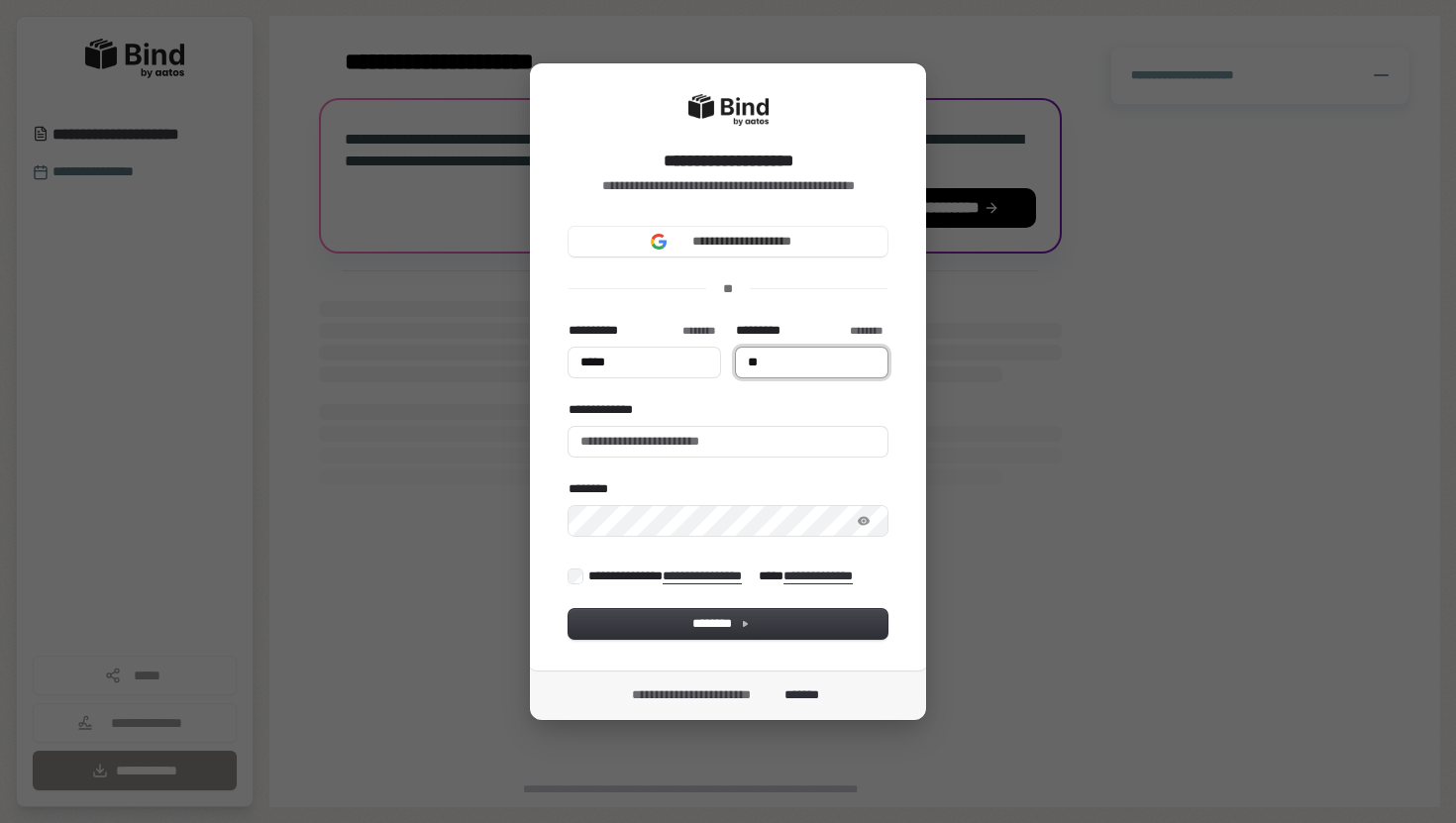type on "*****" 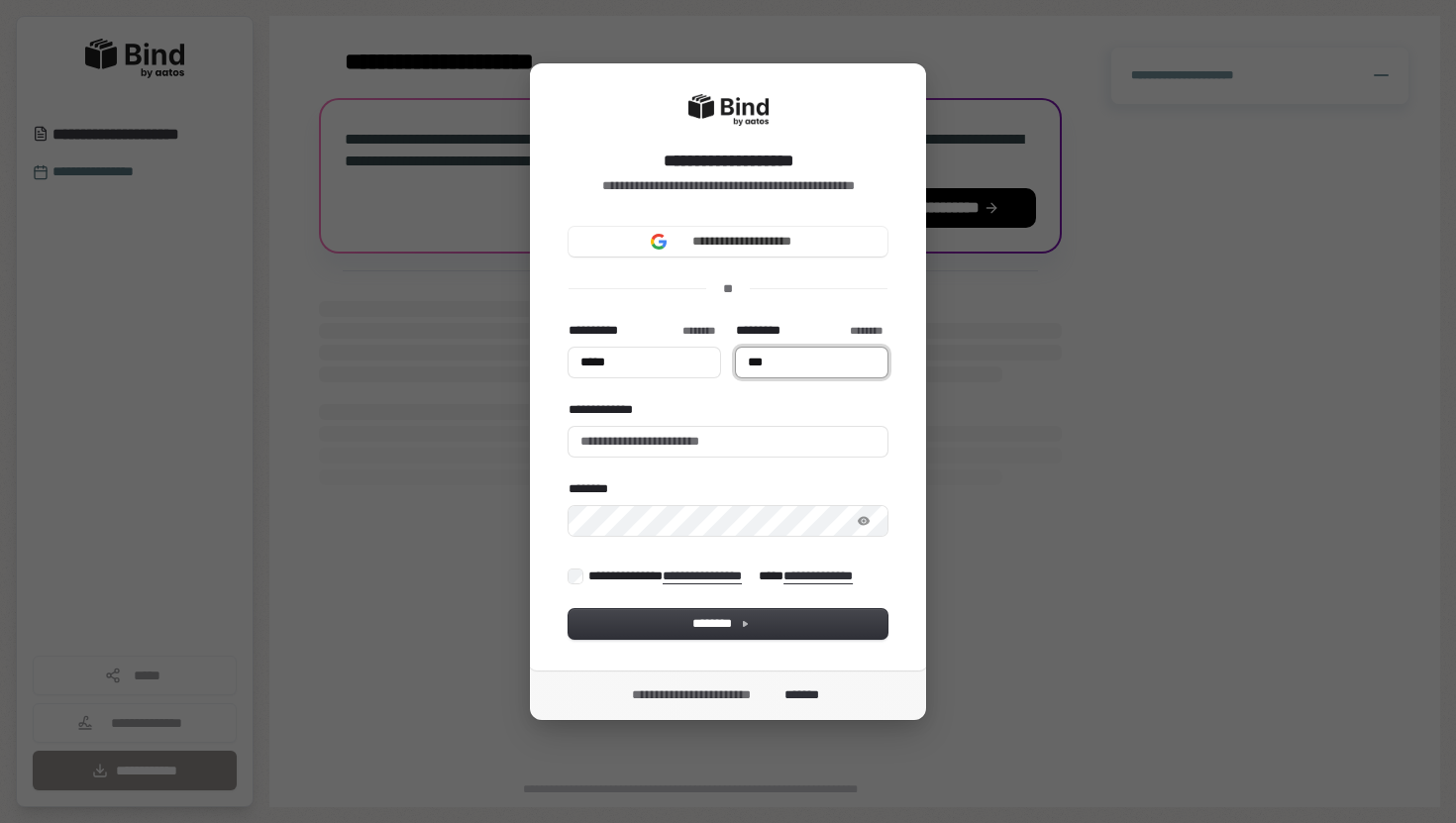 type on "*****" 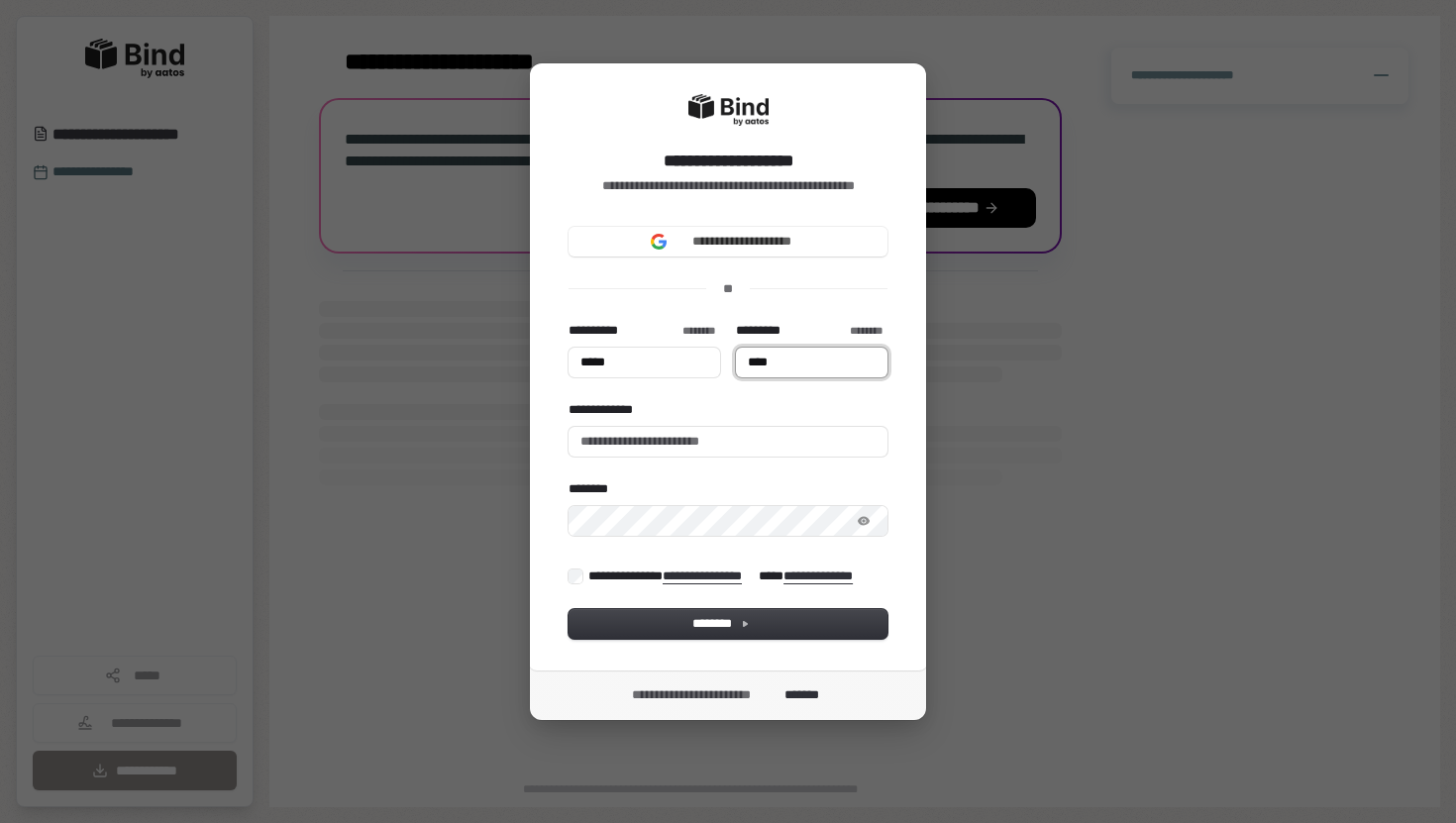 type on "*****" 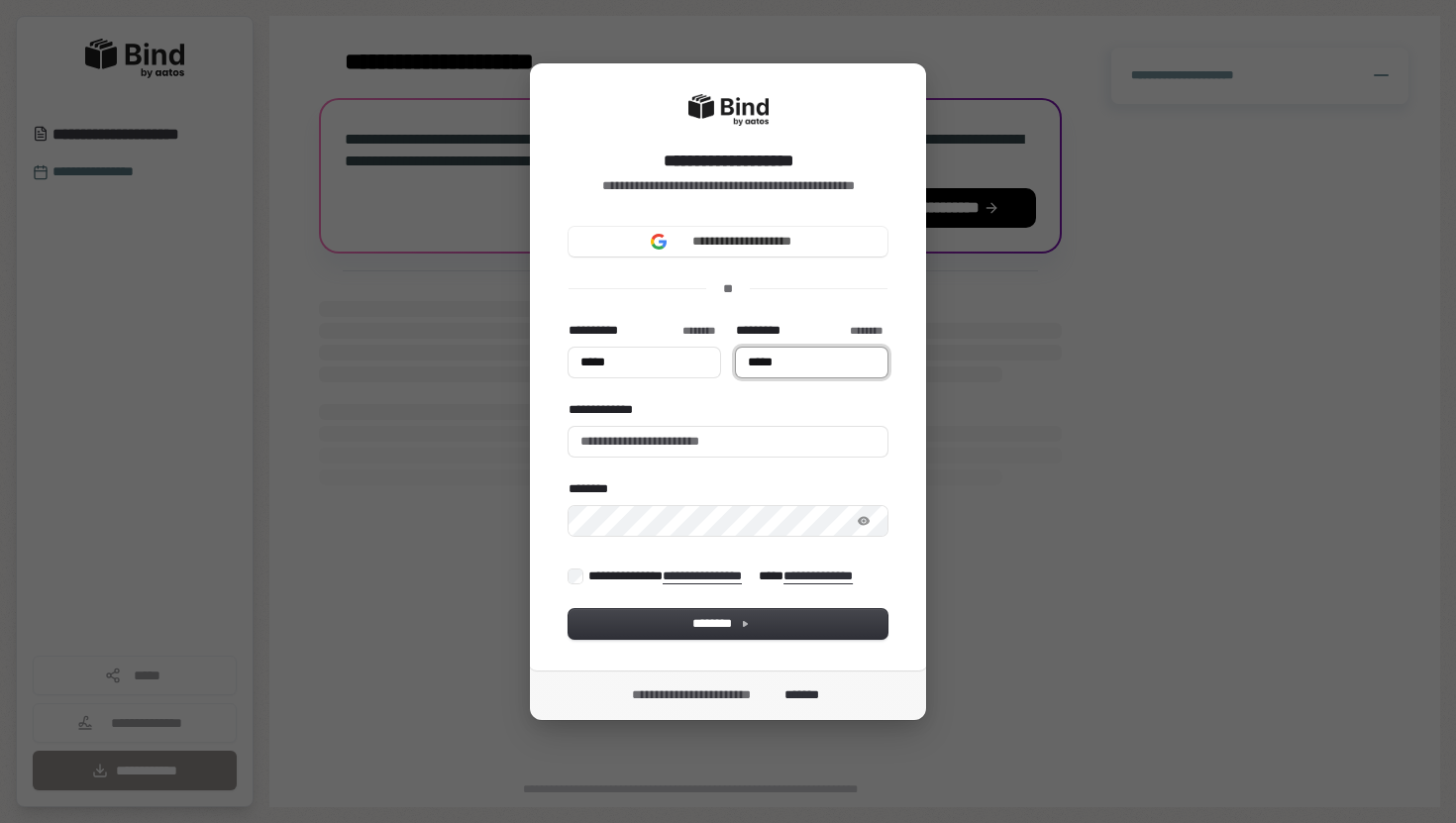type on "*****" 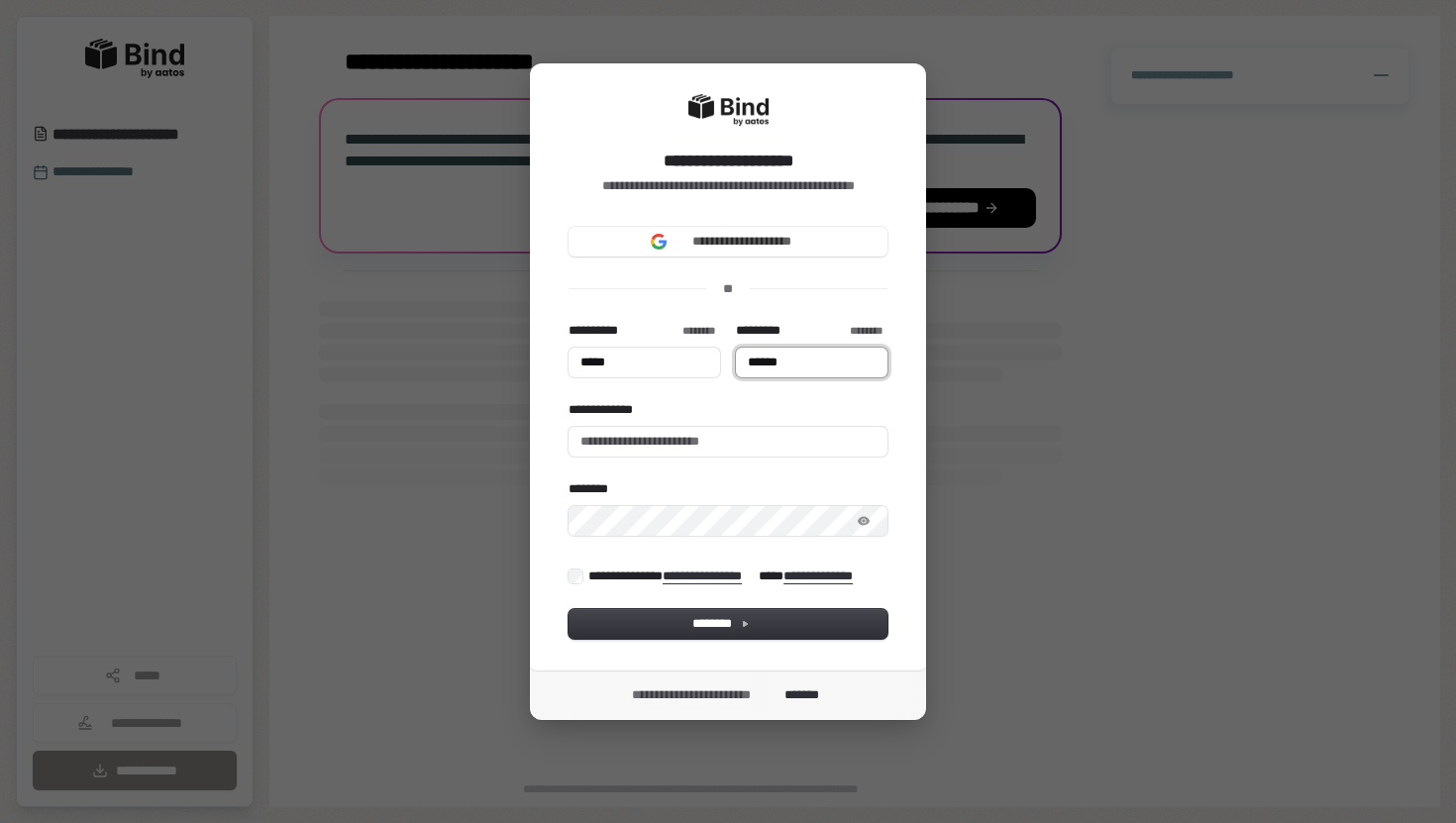 type on "*****" 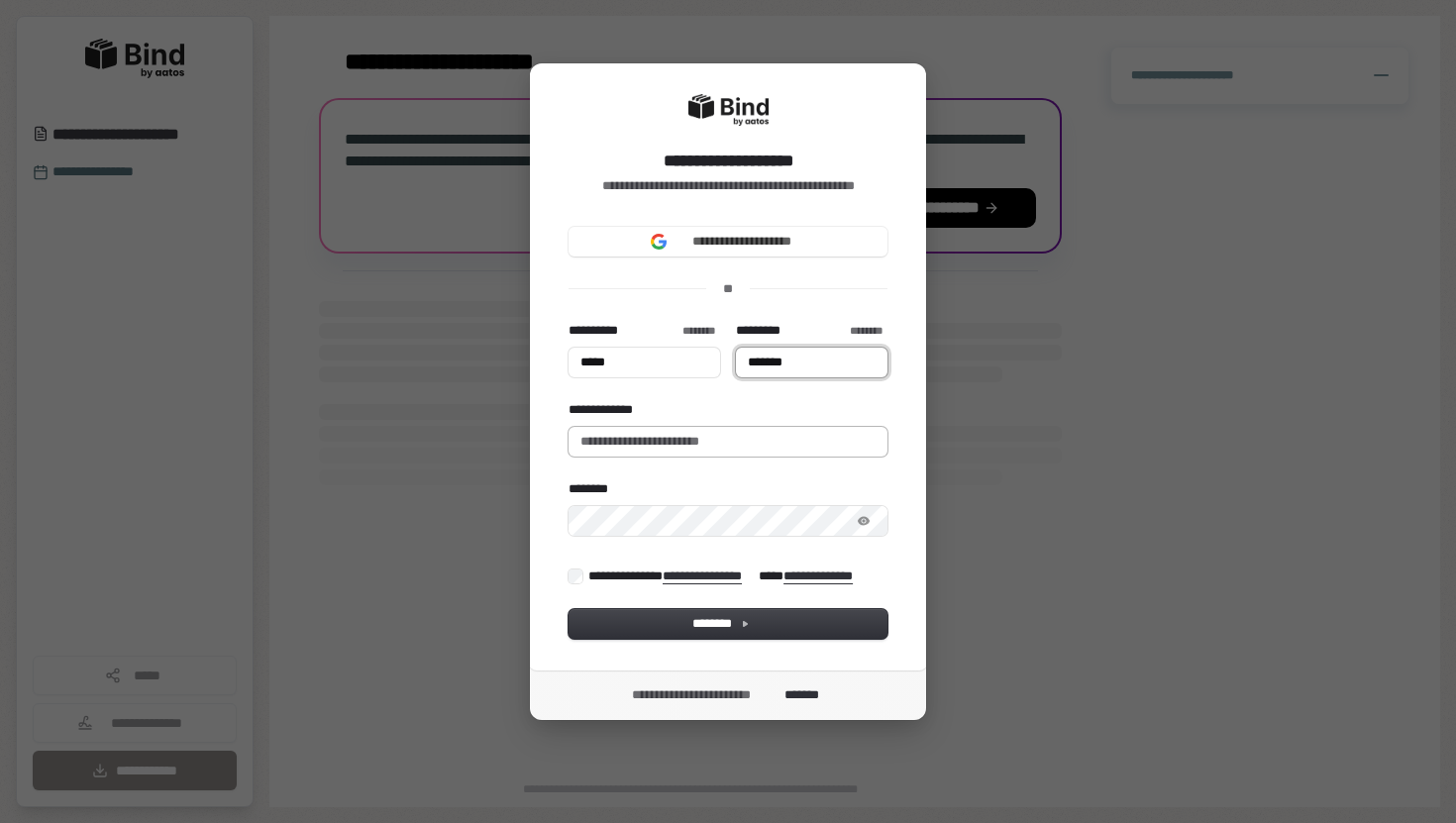 type on "*******" 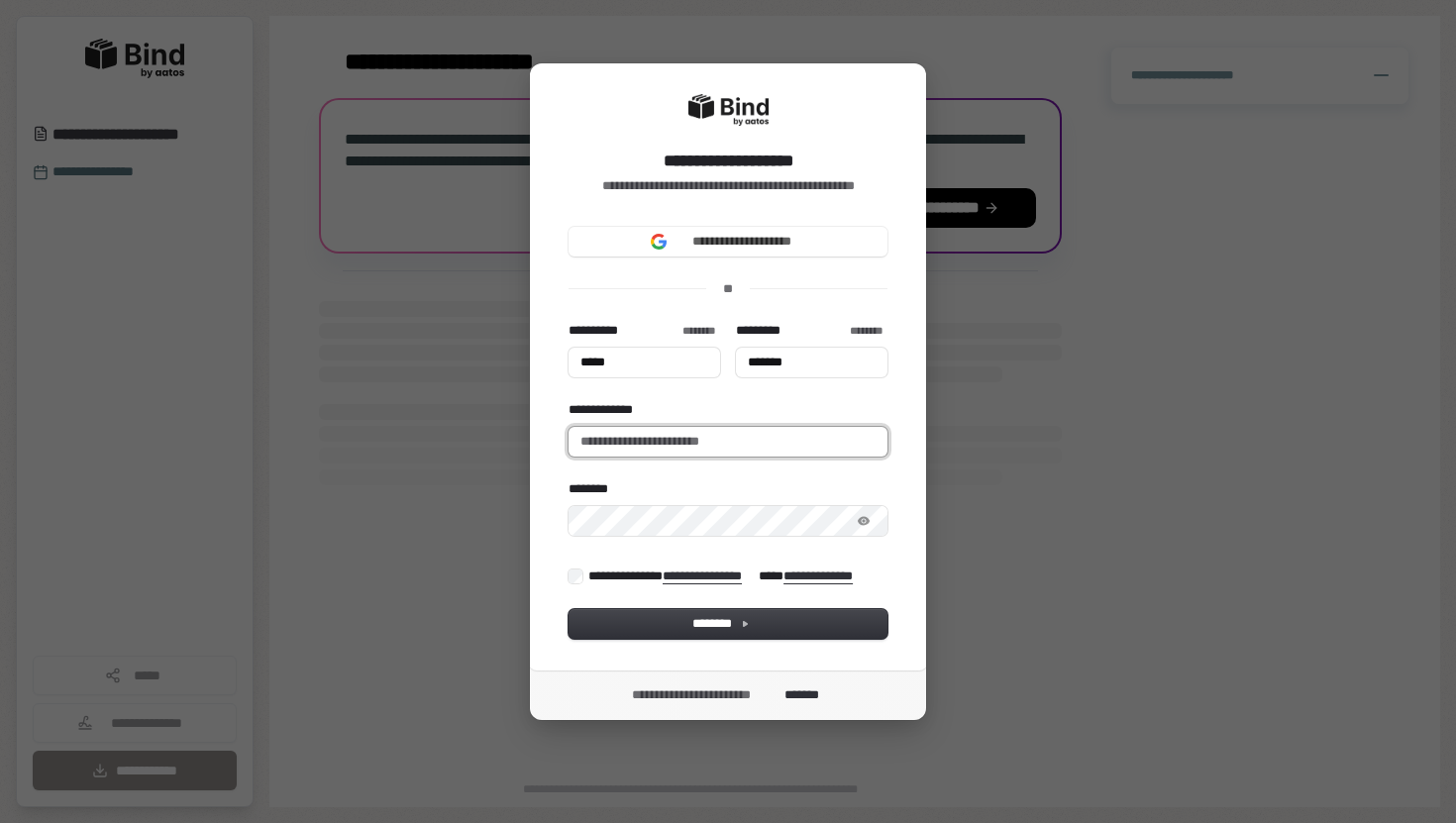 type on "*****" 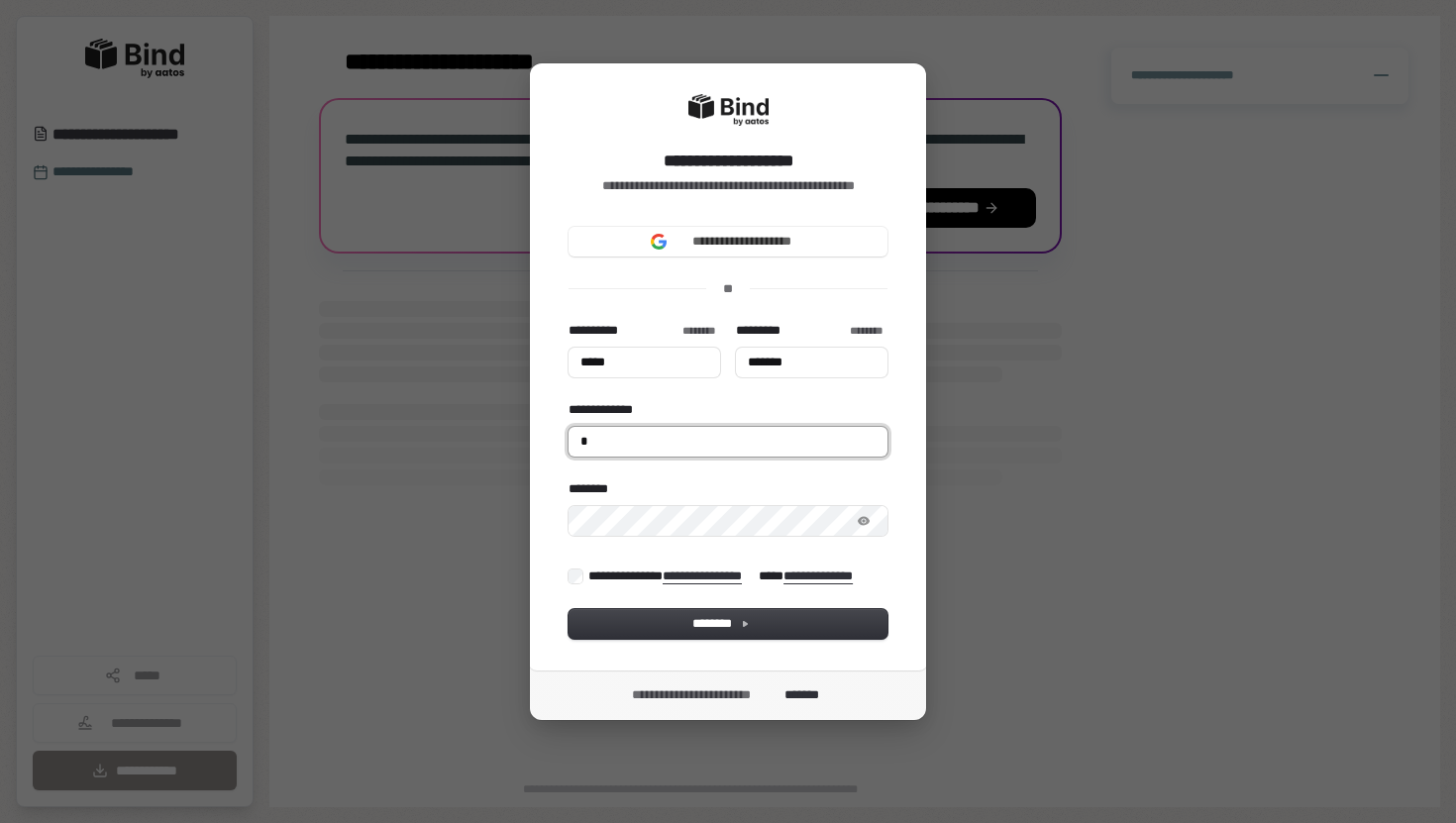 type on "*****" 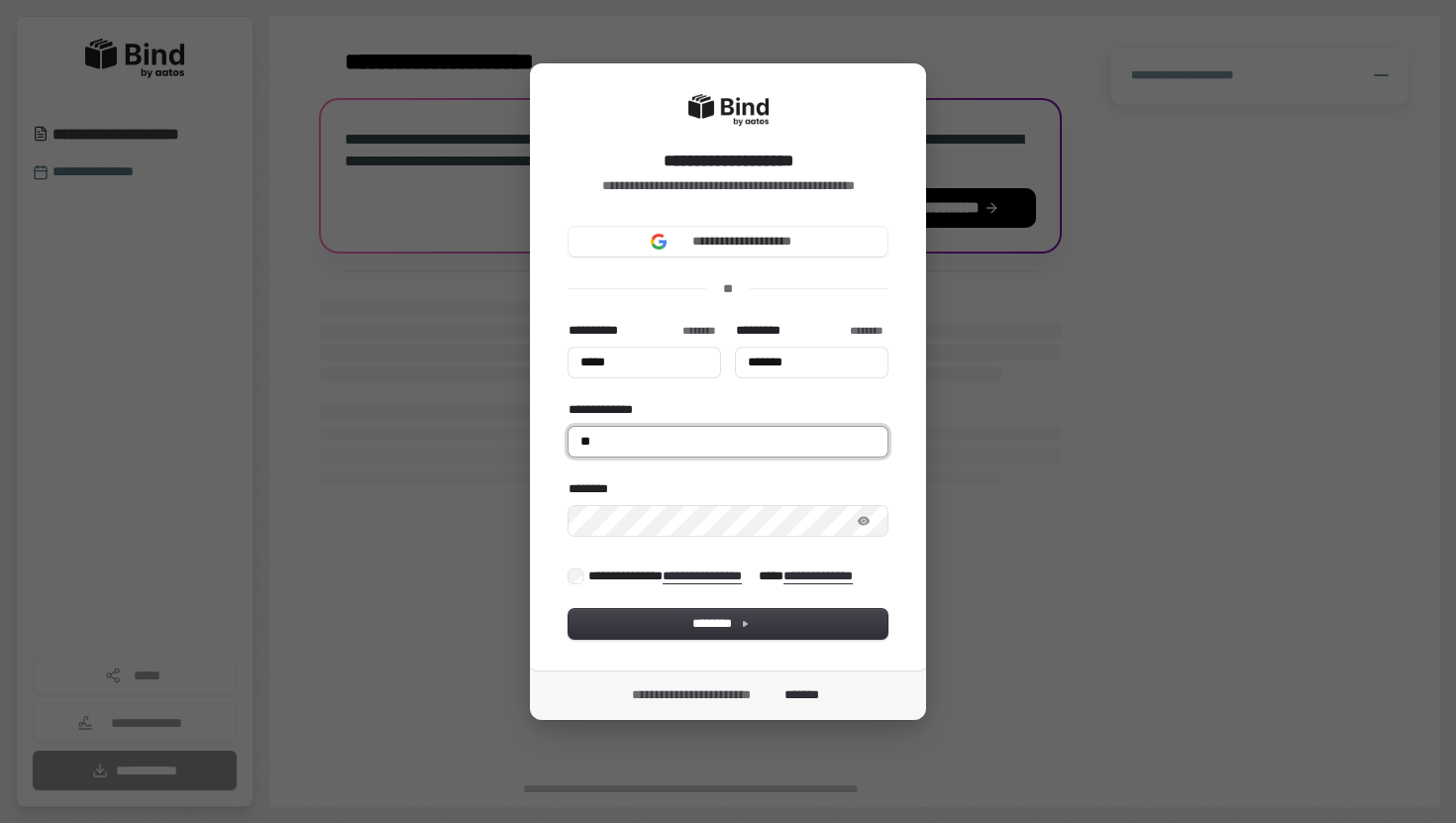 type on "*****" 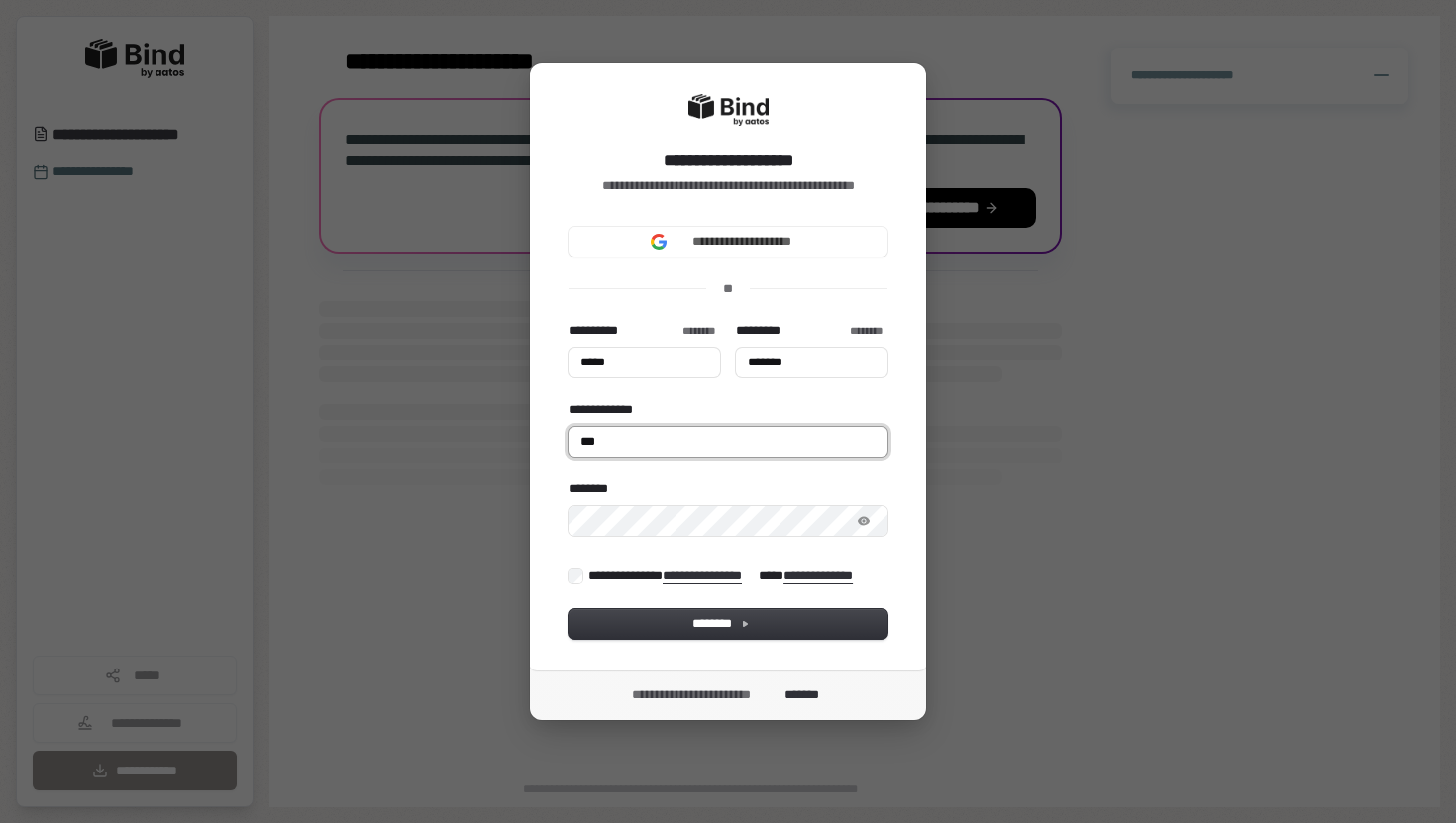 type on "*****" 